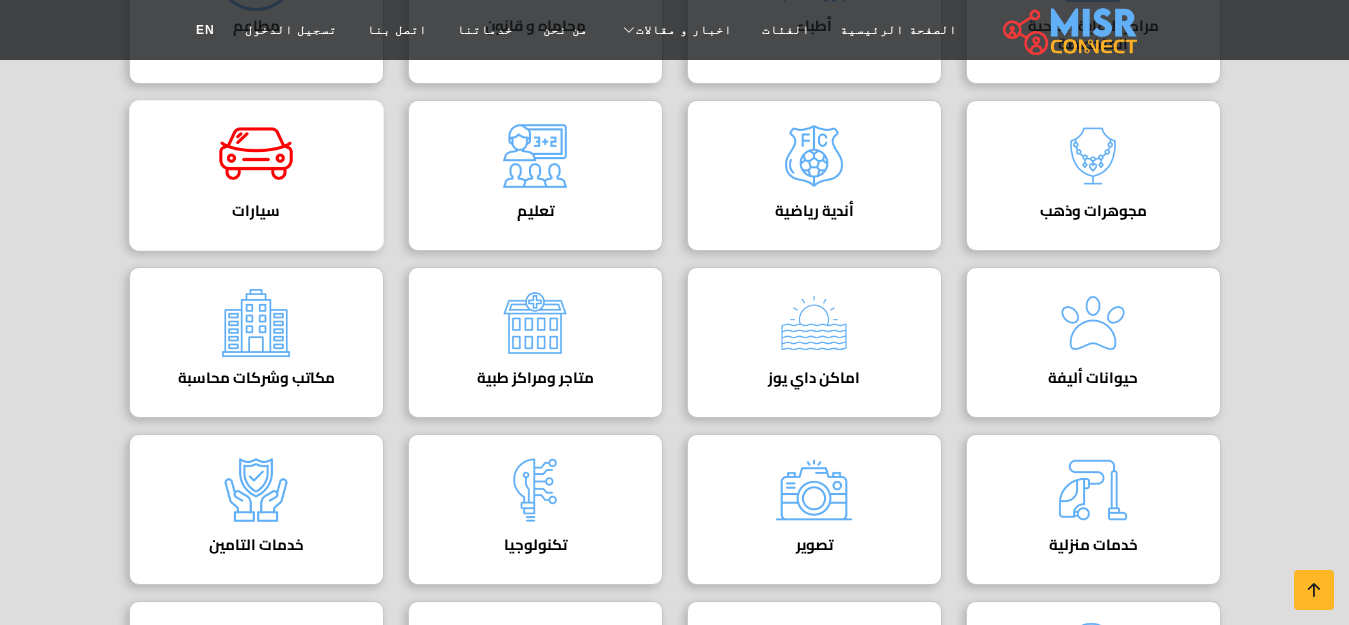scroll, scrollTop: 400, scrollLeft: 0, axis: vertical 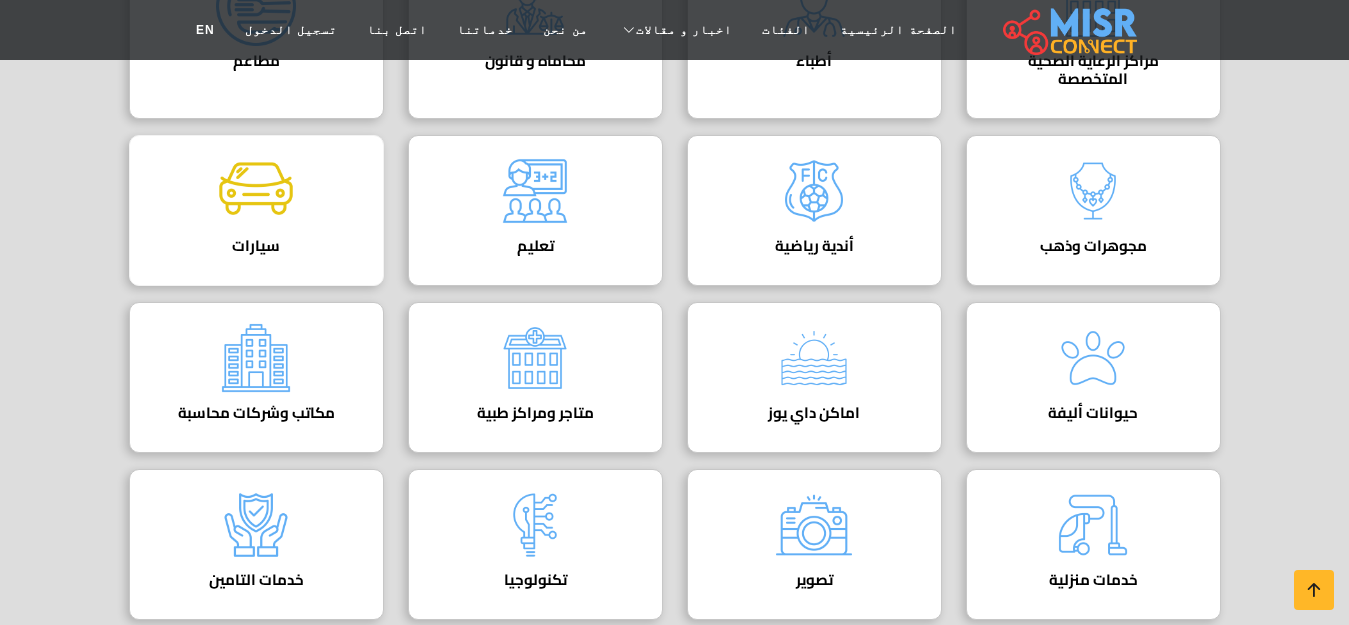 click on "سيارات
دليل السيارات" at bounding box center [256, 210] 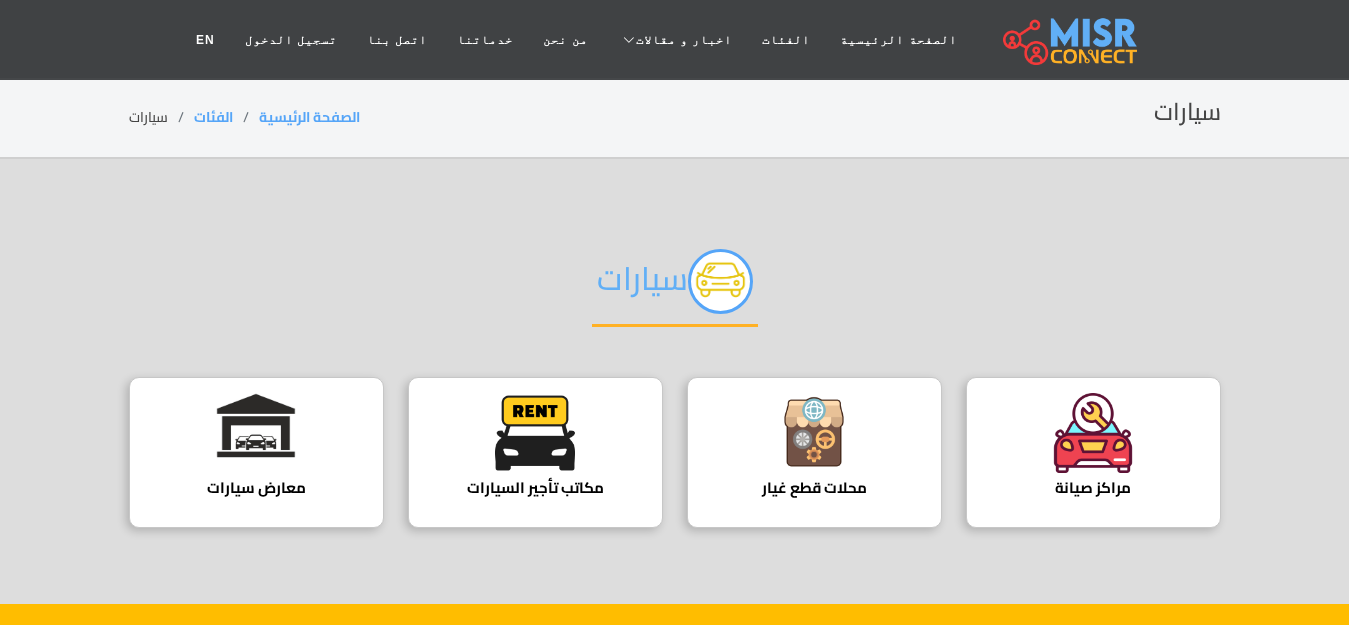 scroll, scrollTop: 0, scrollLeft: 0, axis: both 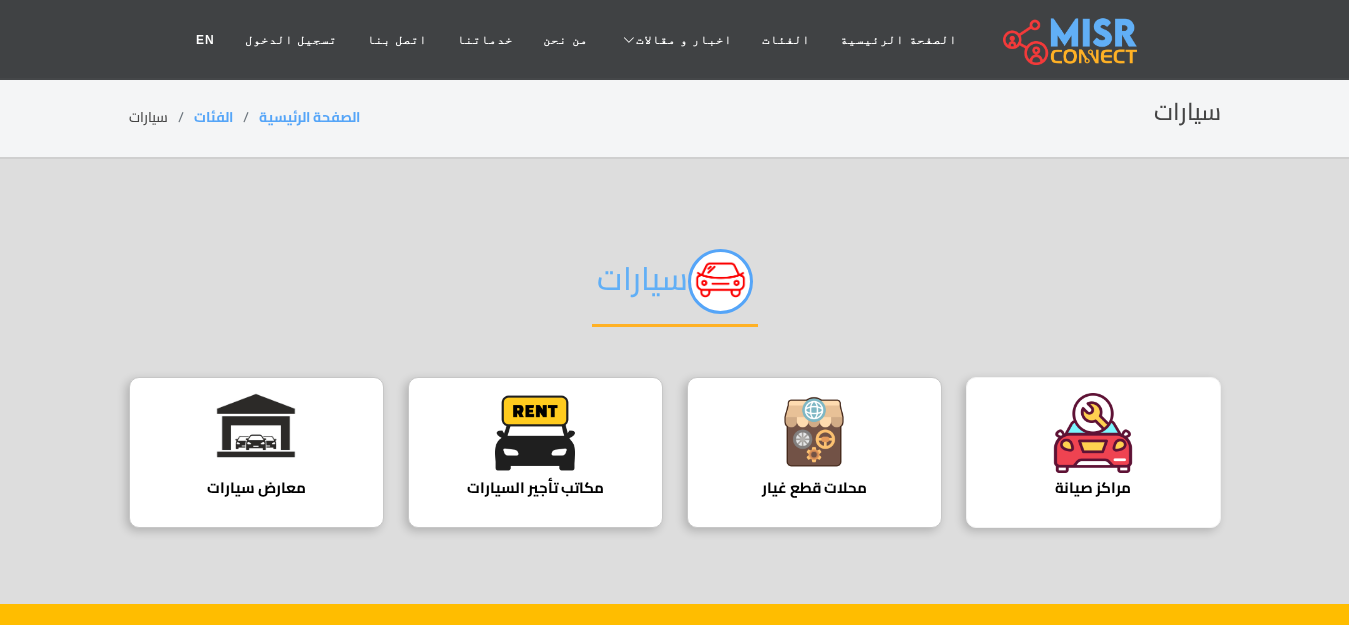 click at bounding box center (1093, 433) 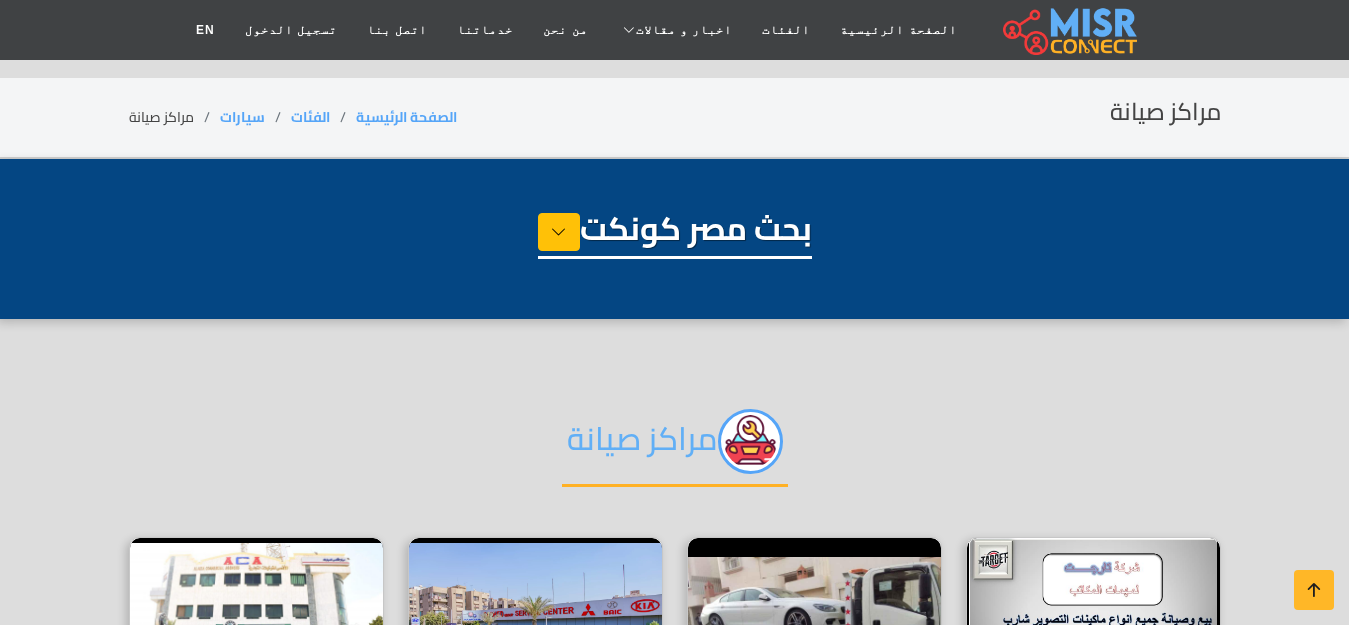select on "****" 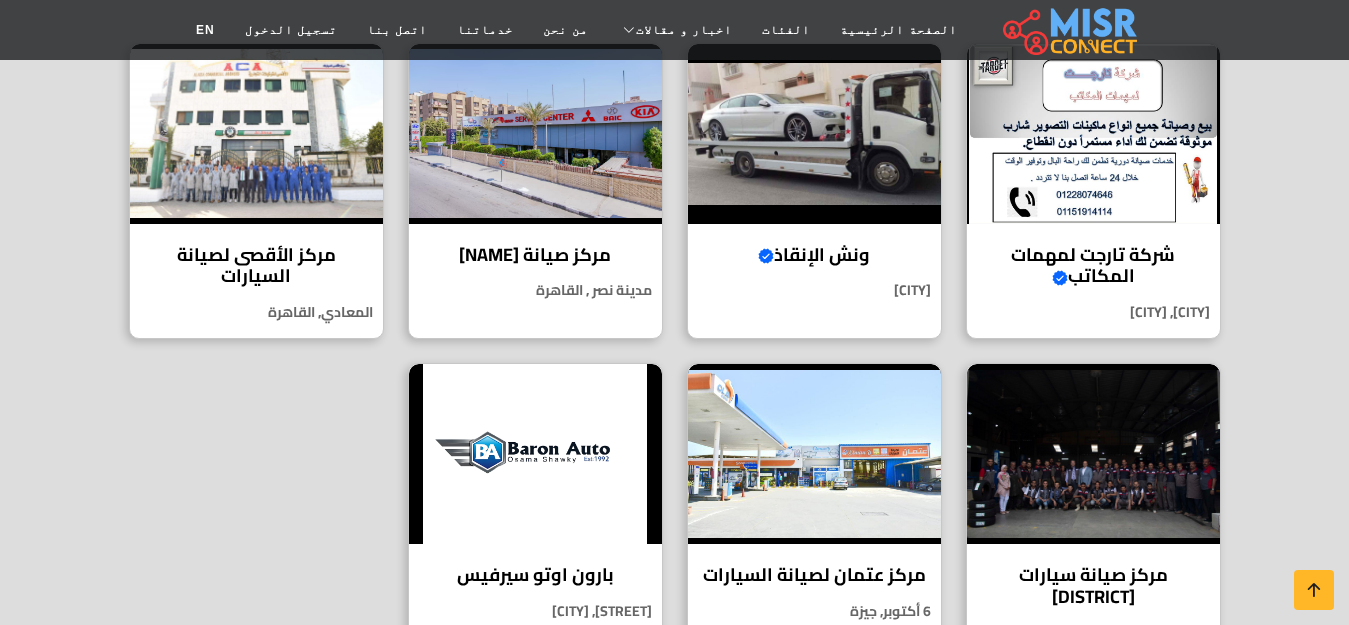 scroll, scrollTop: 500, scrollLeft: 0, axis: vertical 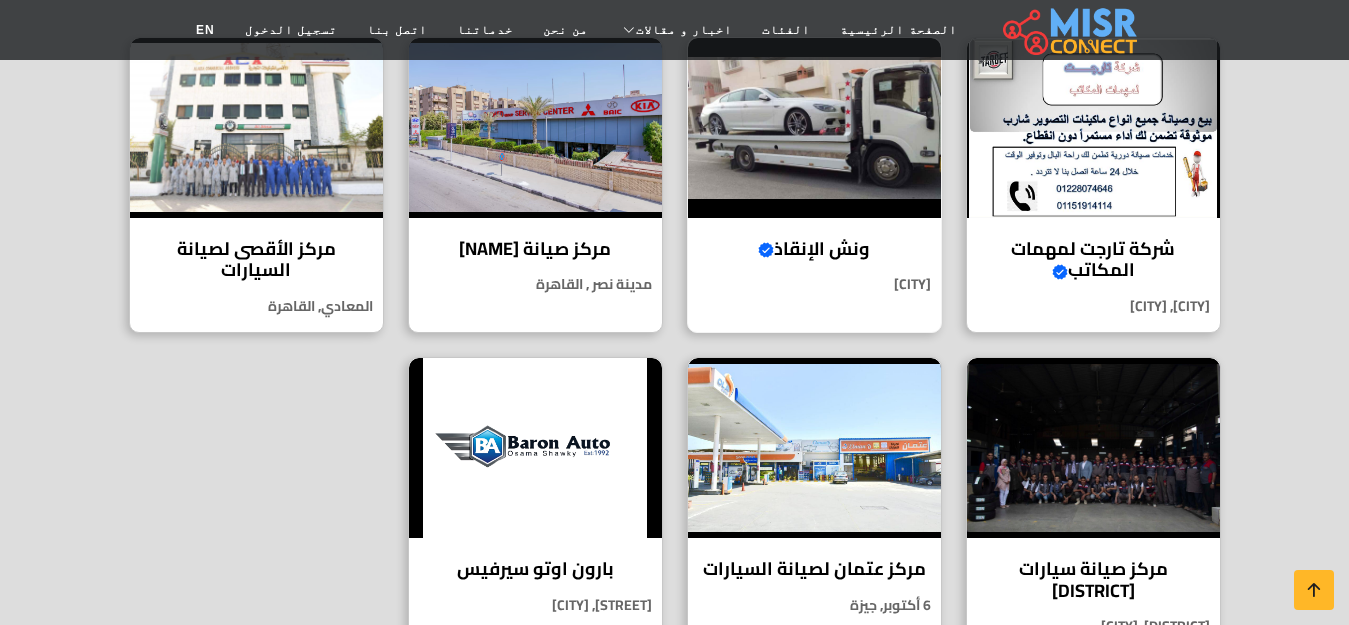 click at bounding box center [814, 128] 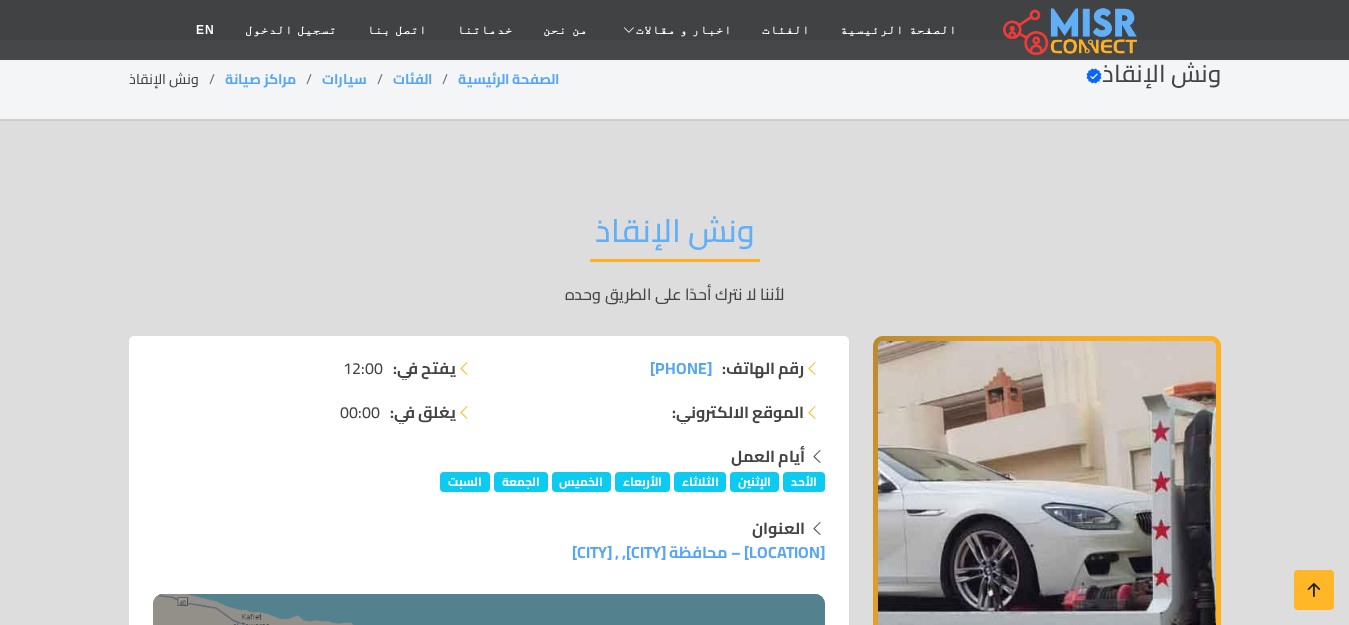 scroll, scrollTop: 0, scrollLeft: 0, axis: both 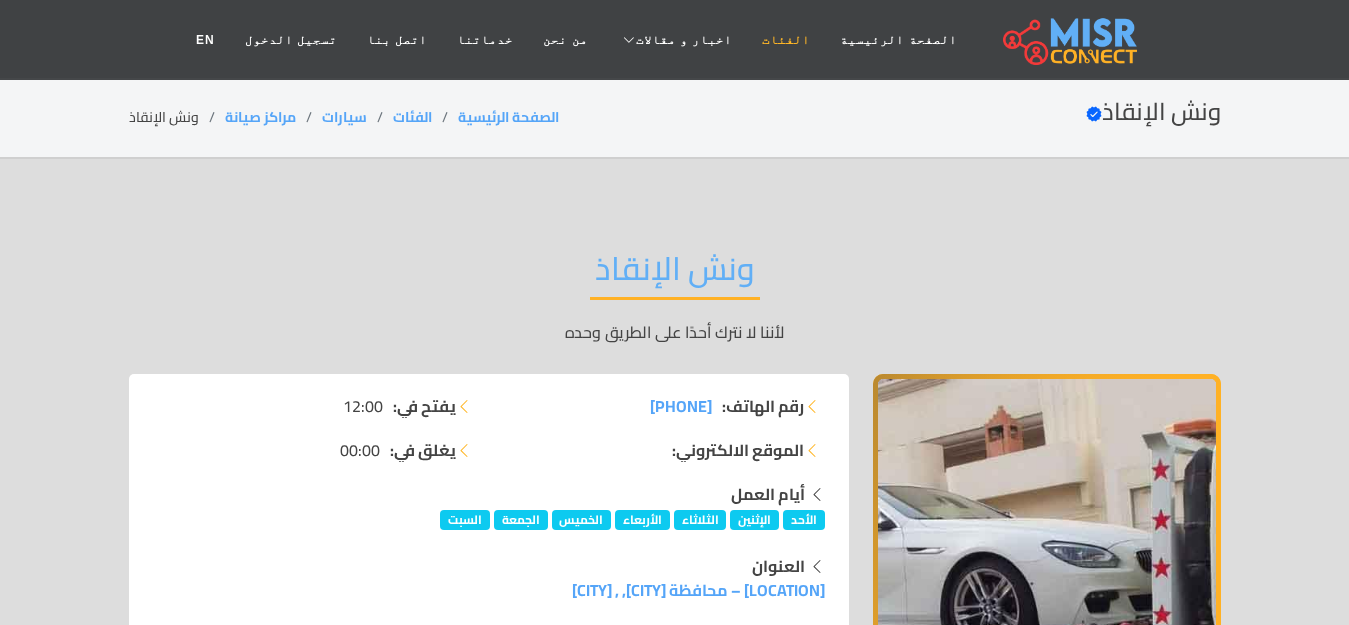 click on "الفئات" at bounding box center [786, 40] 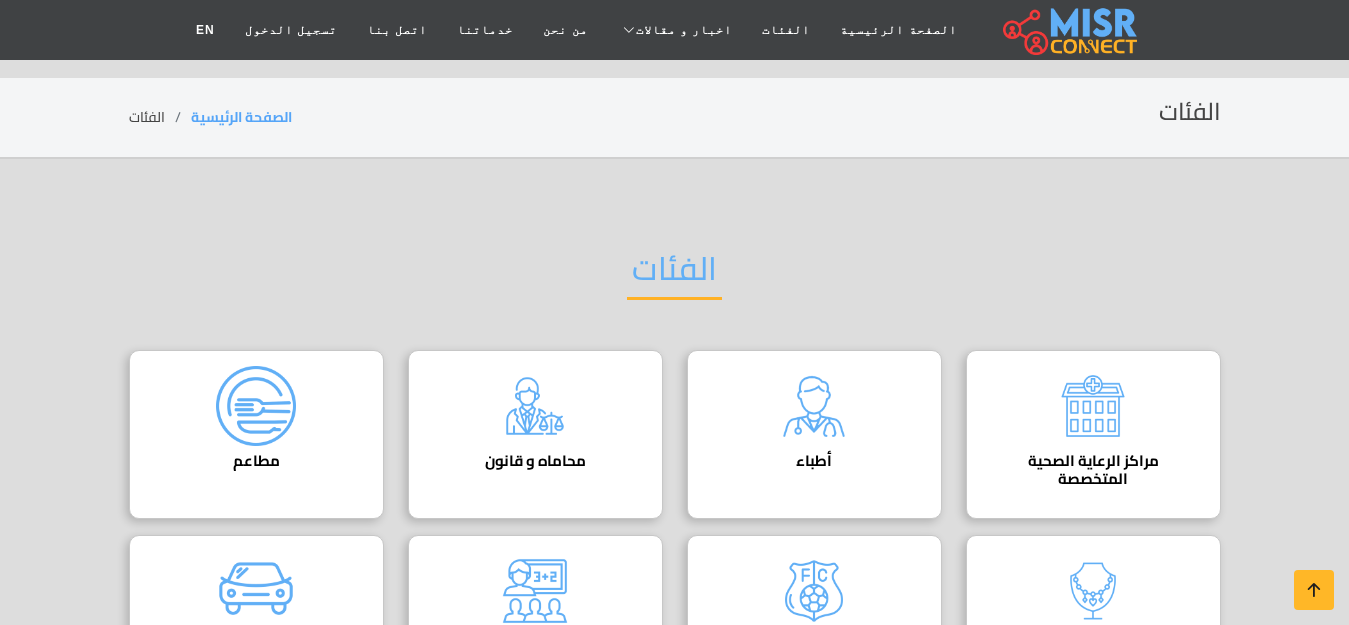 scroll, scrollTop: 200, scrollLeft: 0, axis: vertical 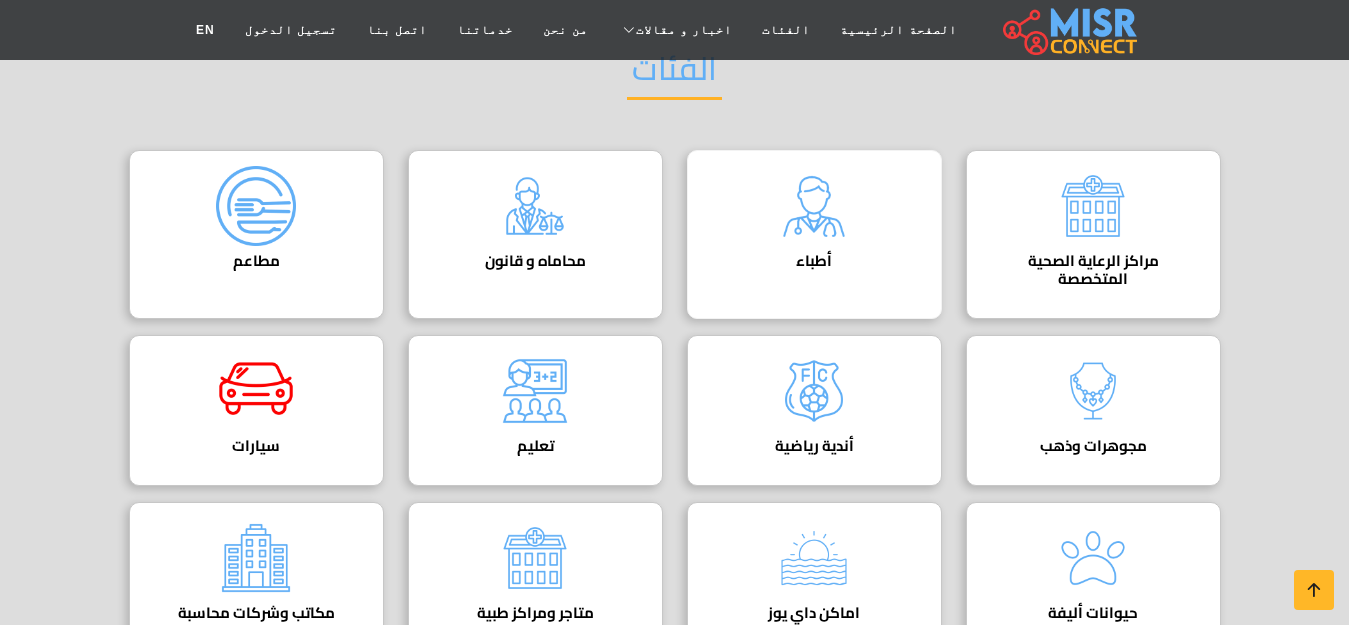 click at bounding box center [814, 206] 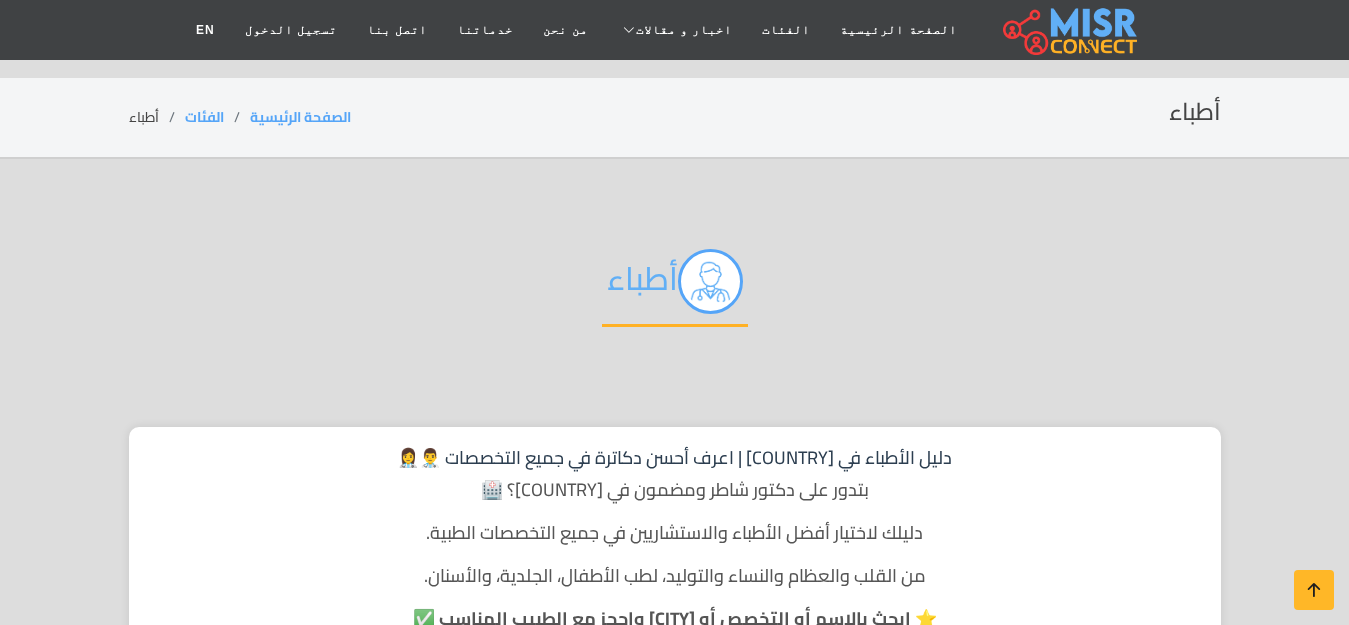 scroll, scrollTop: 596, scrollLeft: 0, axis: vertical 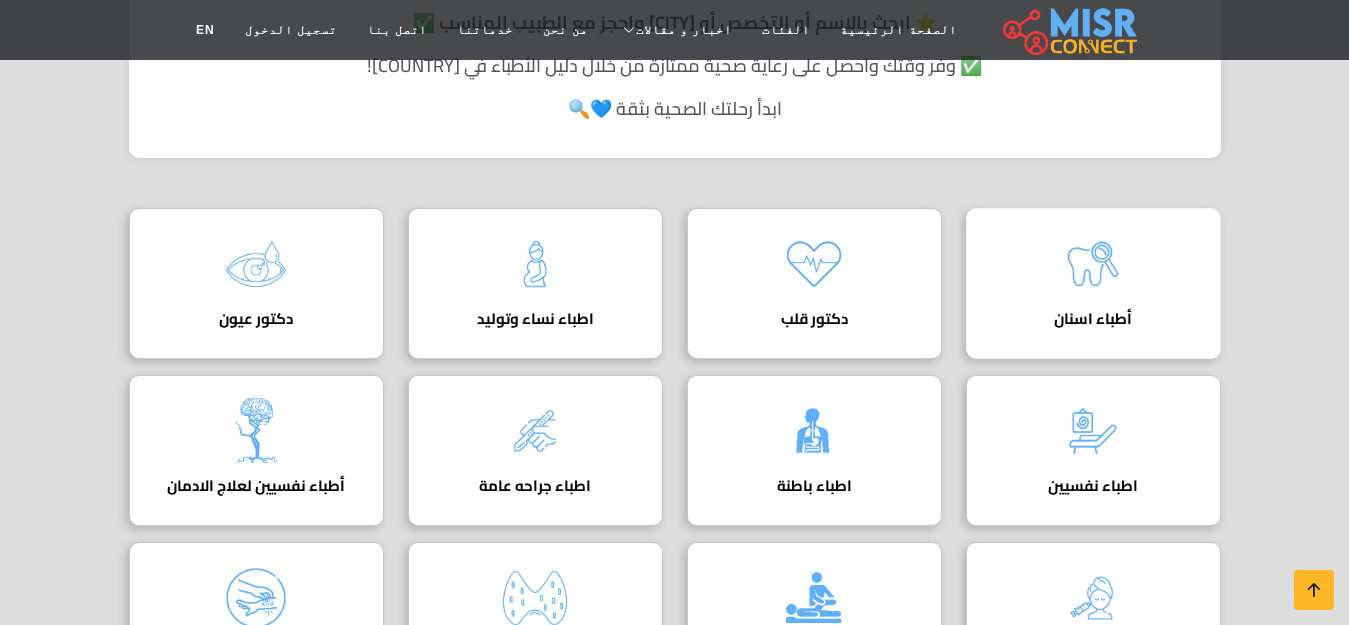 click at bounding box center [1093, 264] 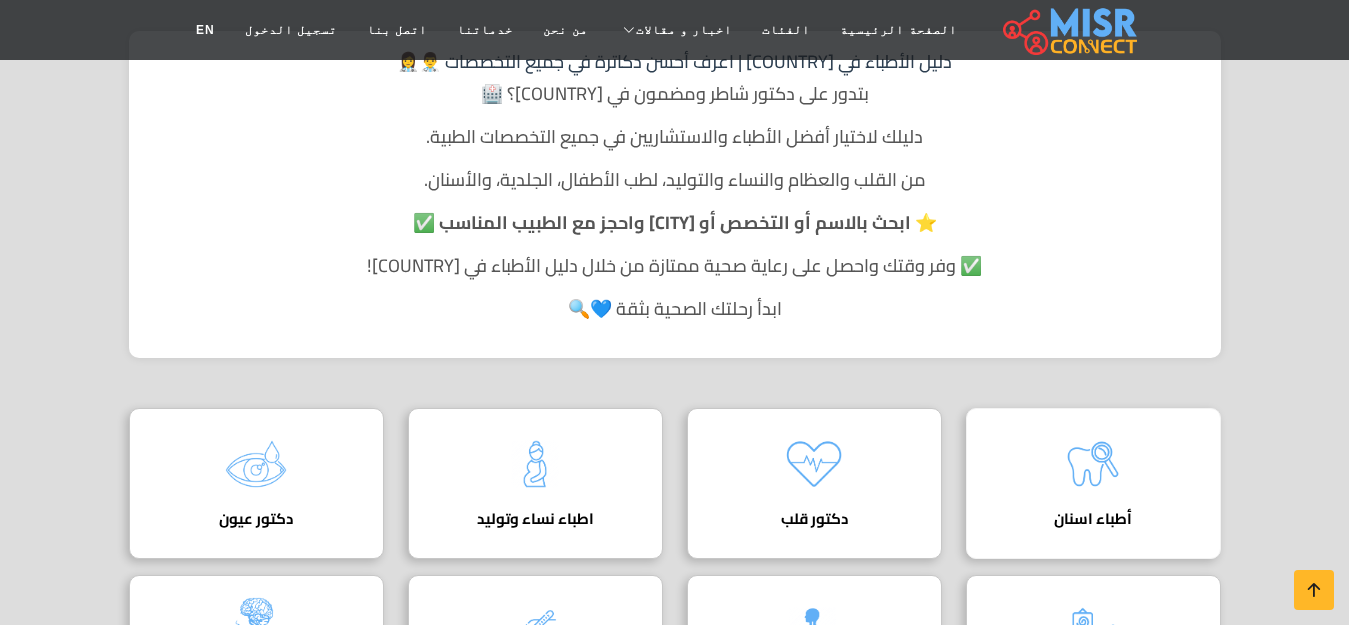 scroll, scrollTop: 596, scrollLeft: 0, axis: vertical 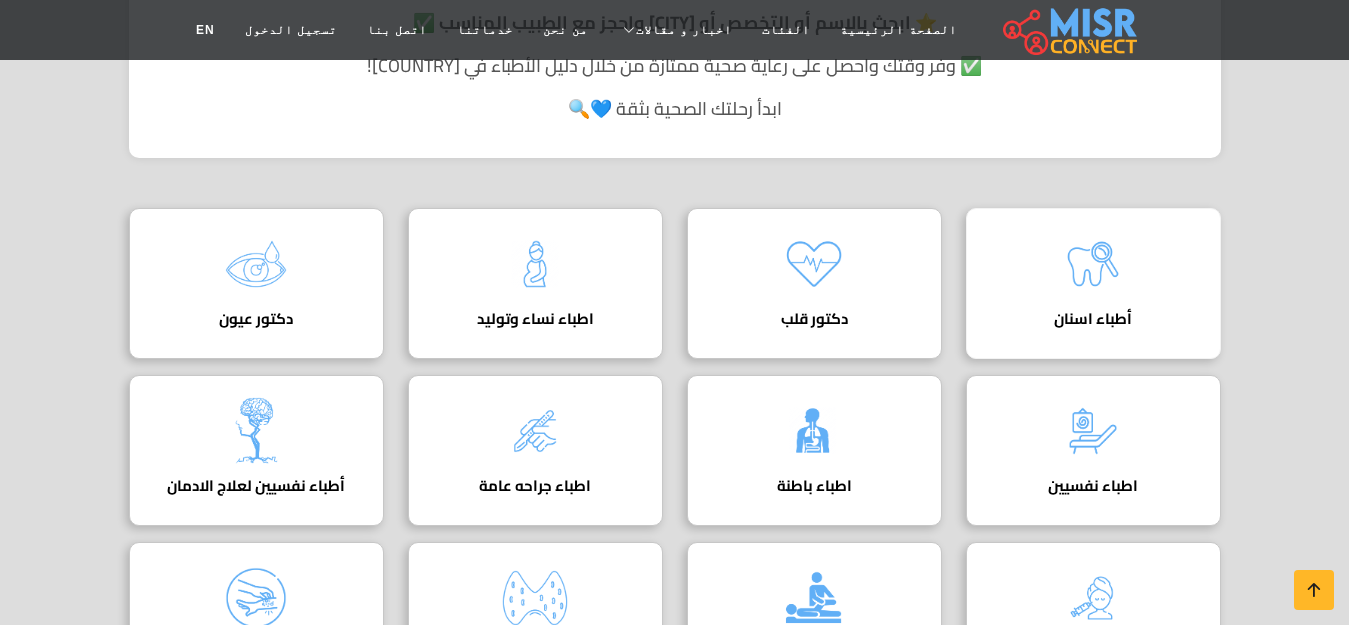 click at bounding box center [1093, 264] 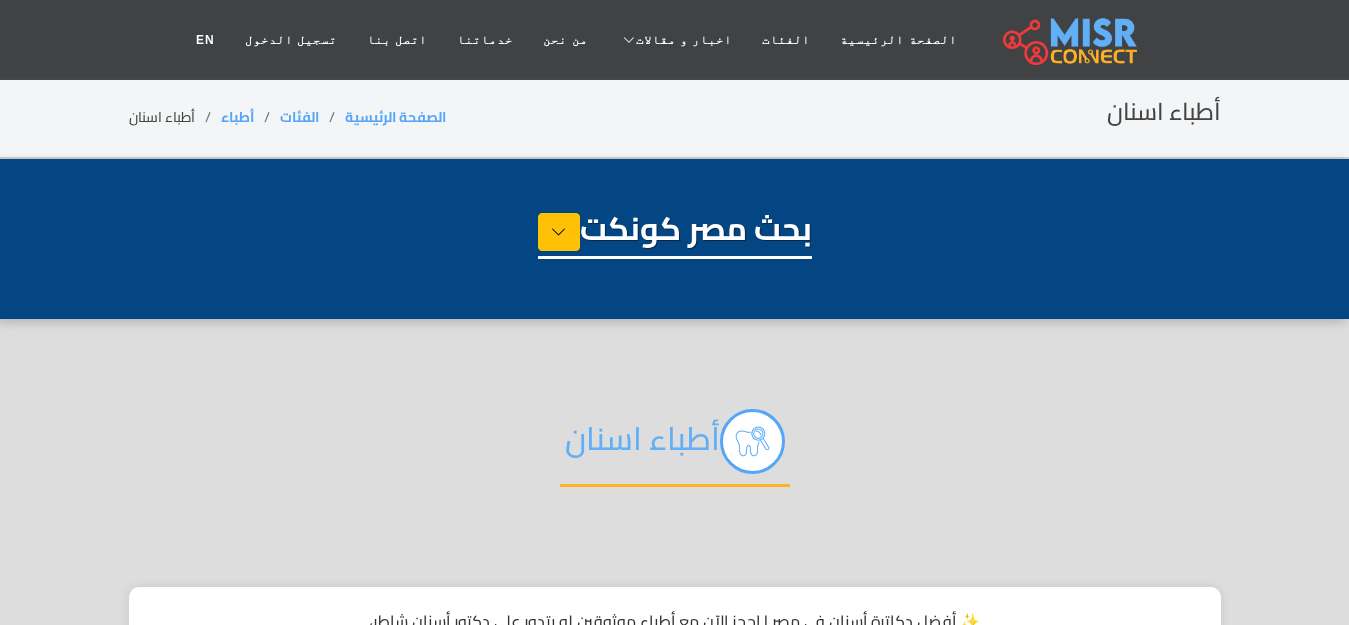select on "*****" 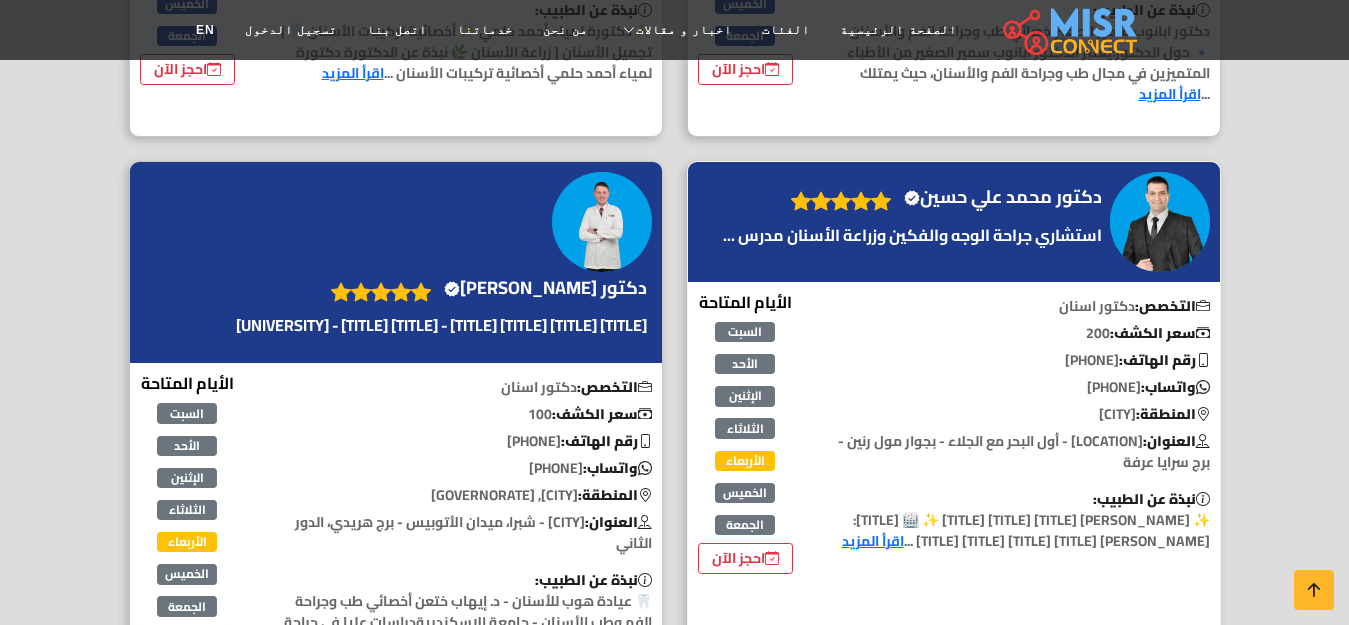 scroll, scrollTop: 2700, scrollLeft: 0, axis: vertical 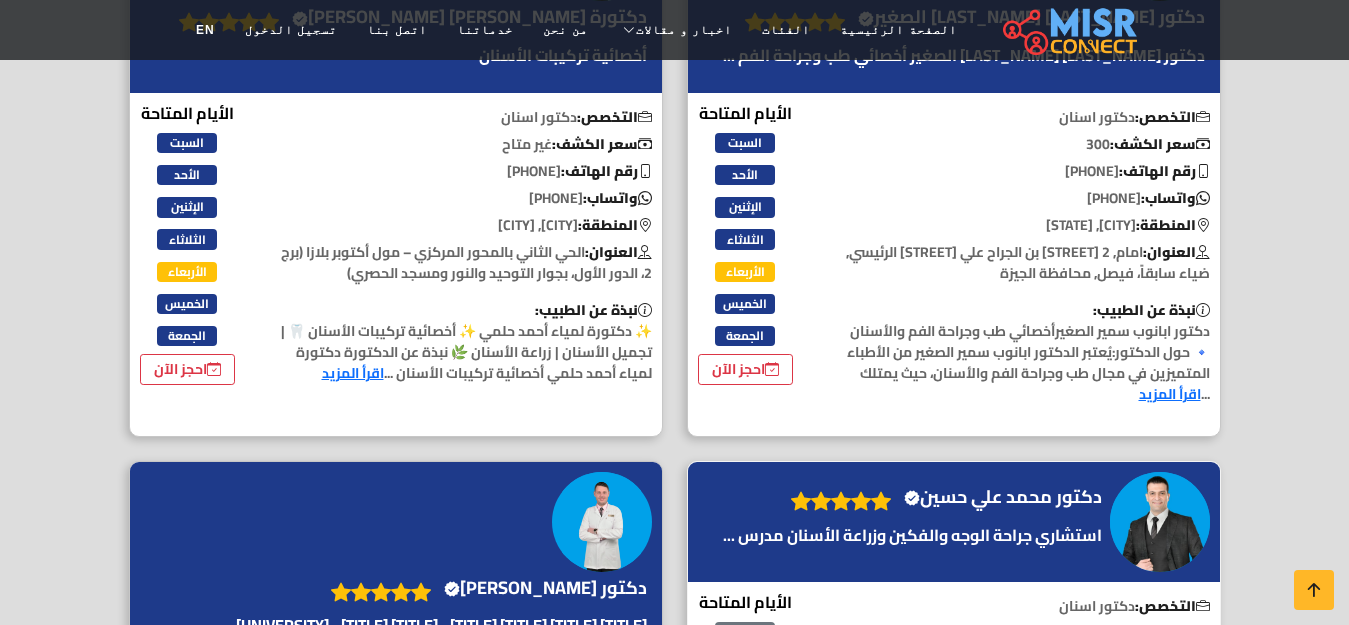 click on "دكتور محمد علي حسين
Verified account" at bounding box center [1003, 497] 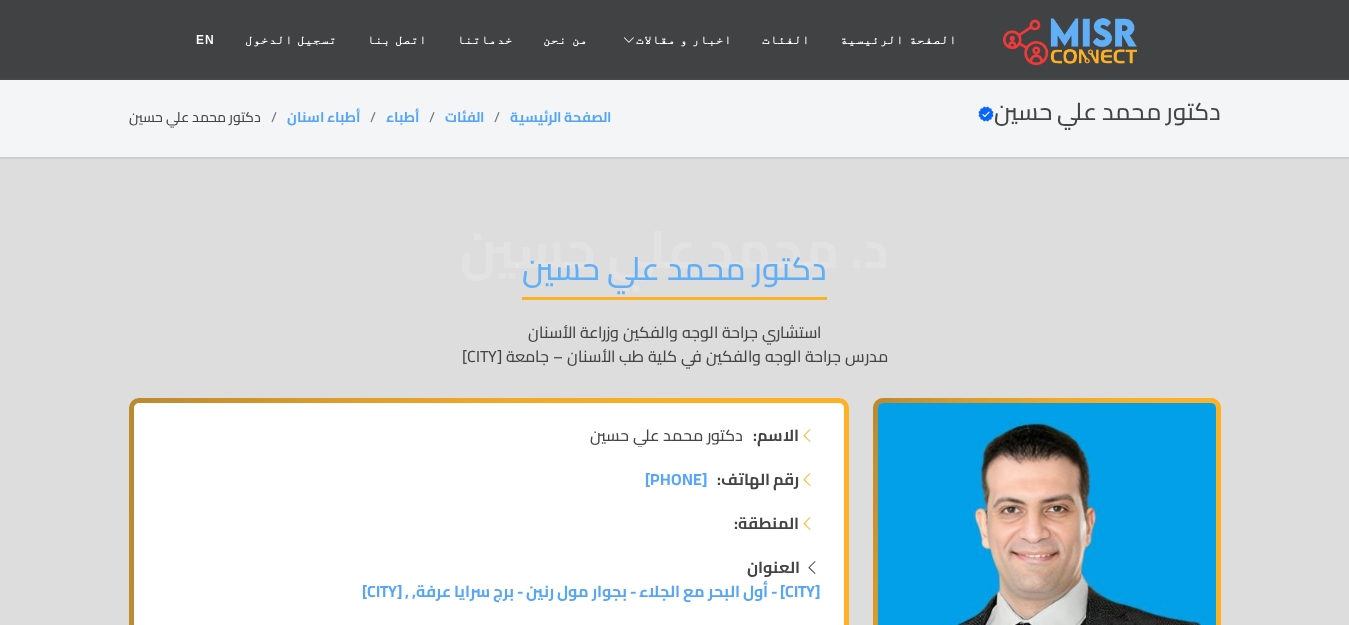 scroll, scrollTop: 0, scrollLeft: 0, axis: both 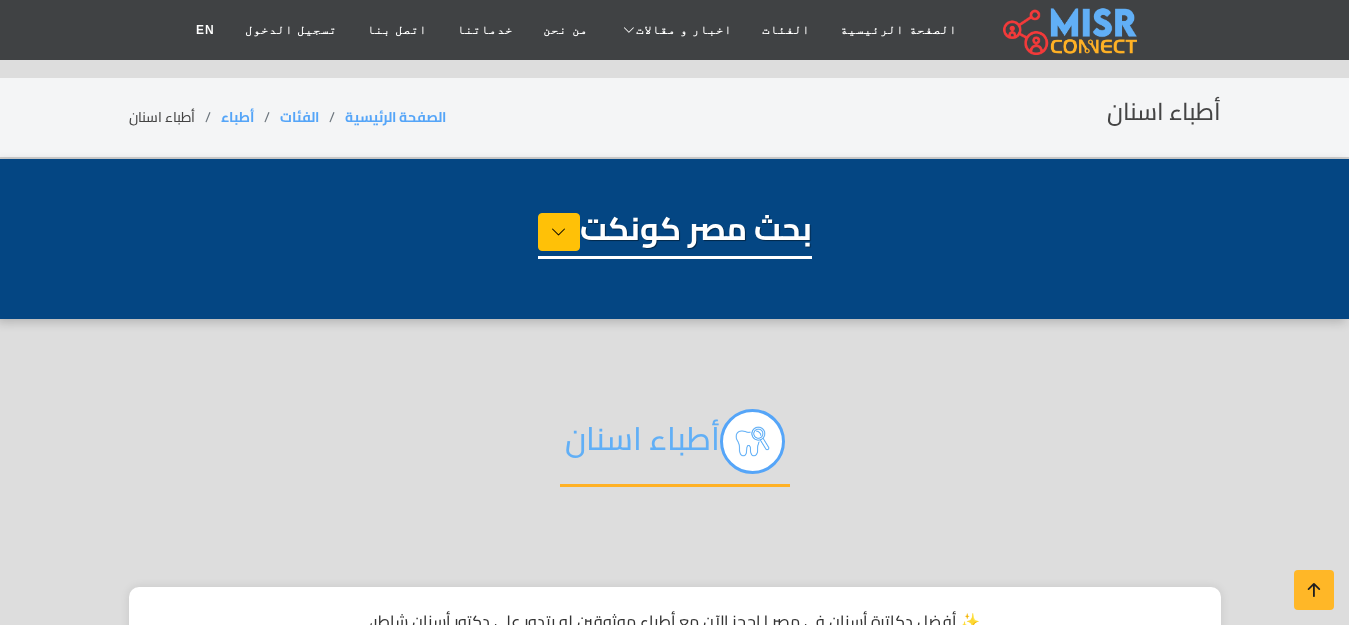 select on "*****" 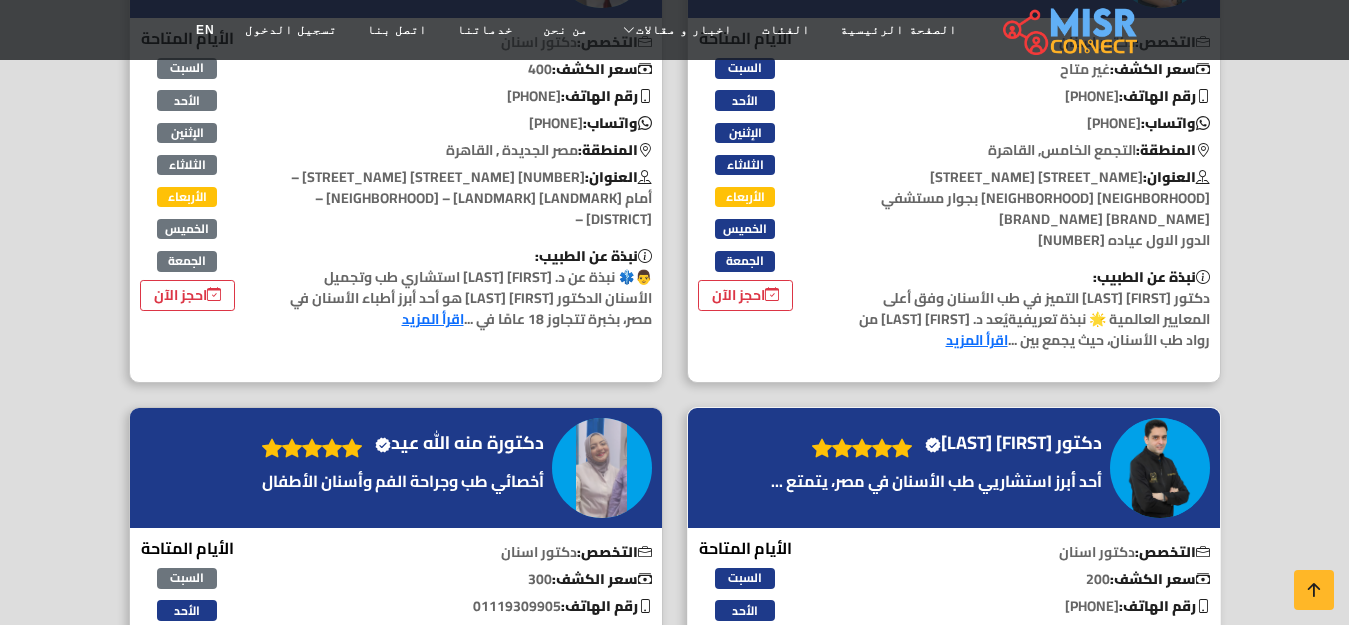 scroll, scrollTop: 4300, scrollLeft: 0, axis: vertical 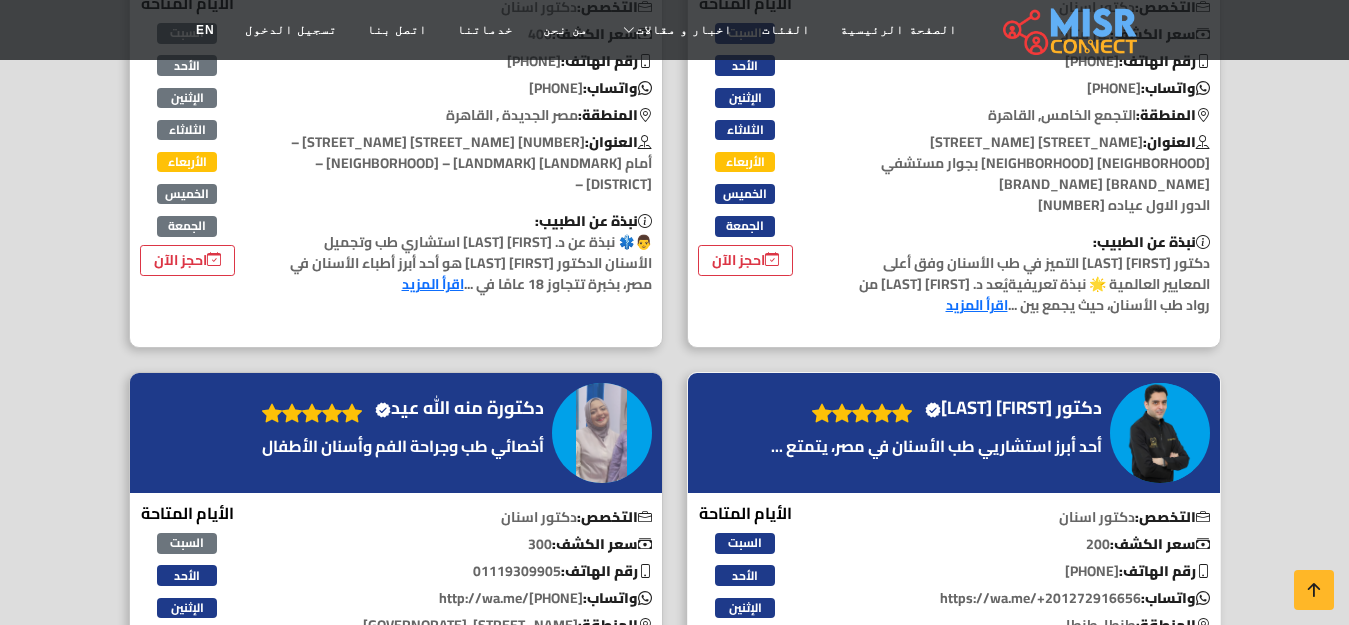 click on "دكتور [LAST NAME] [LAST NAME]
Verified account" at bounding box center [1013, 408] 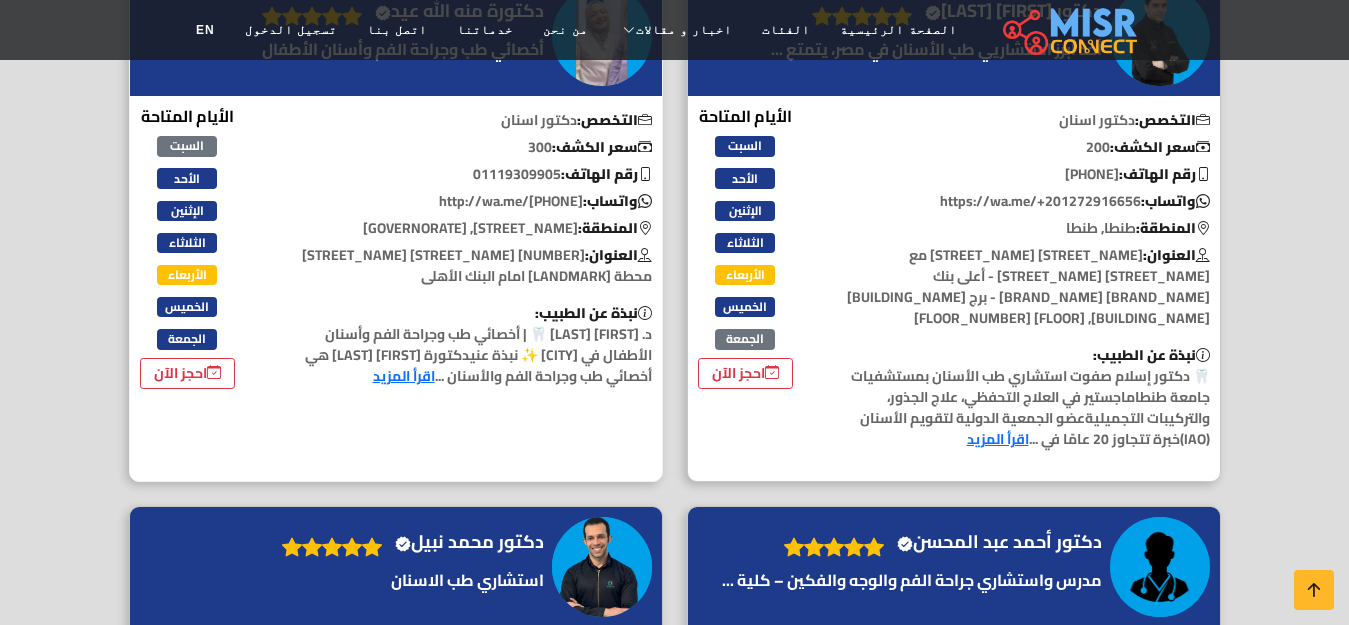 scroll, scrollTop: 4700, scrollLeft: 0, axis: vertical 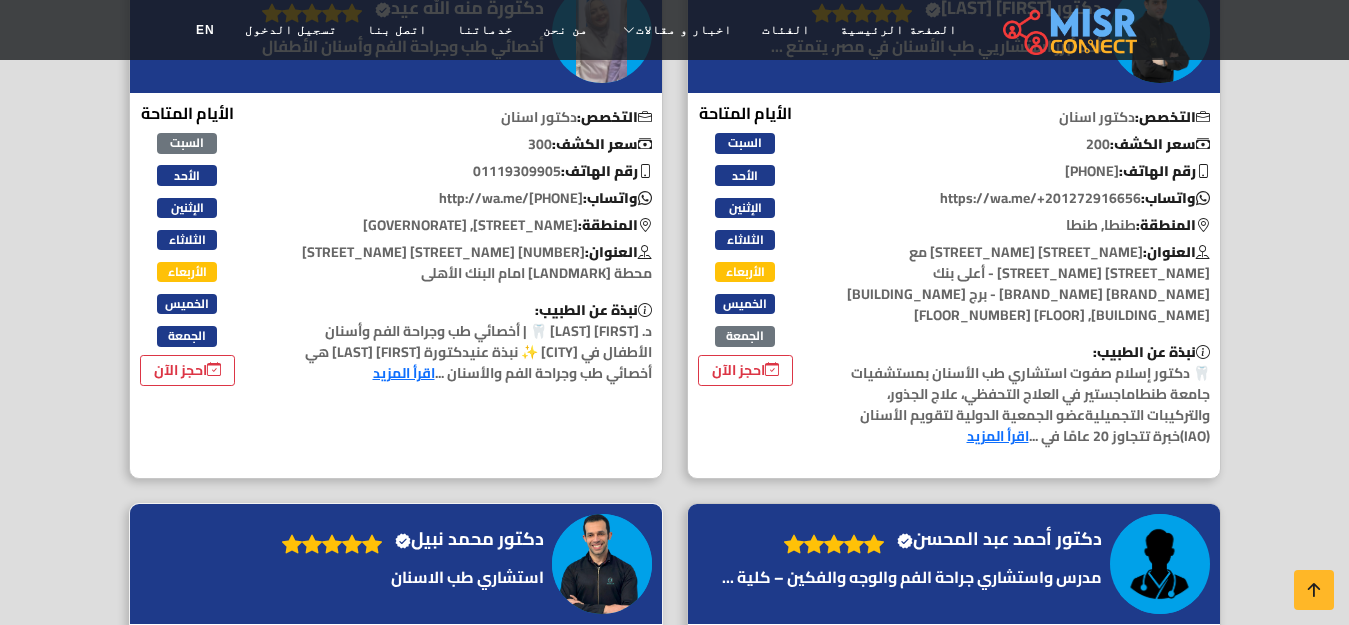 click on "دكتور [FIRST] [LAST]
Verified account" at bounding box center (469, 539) 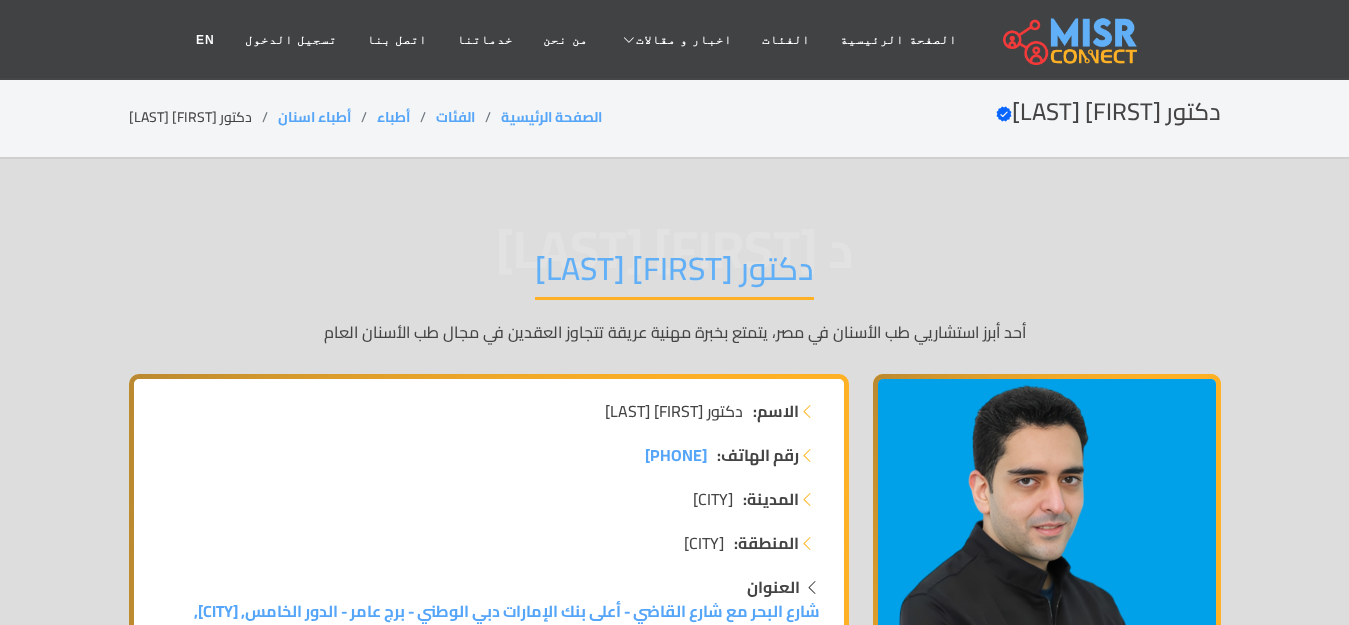 scroll, scrollTop: 0, scrollLeft: 0, axis: both 